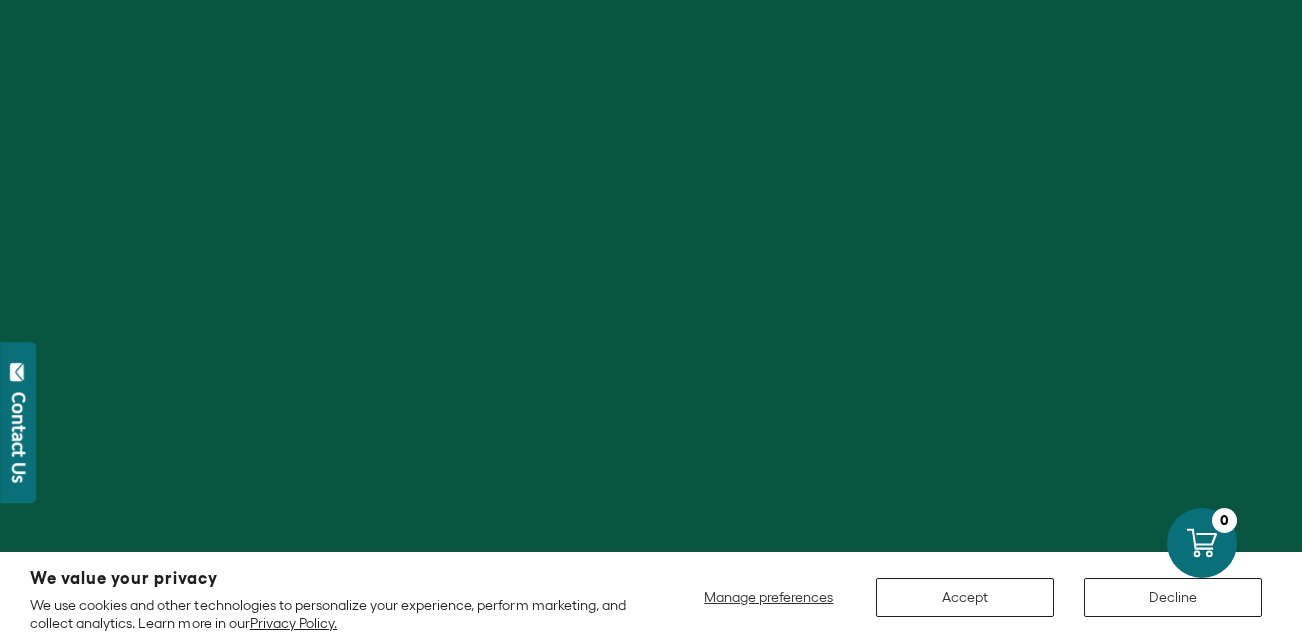 scroll, scrollTop: 0, scrollLeft: 0, axis: both 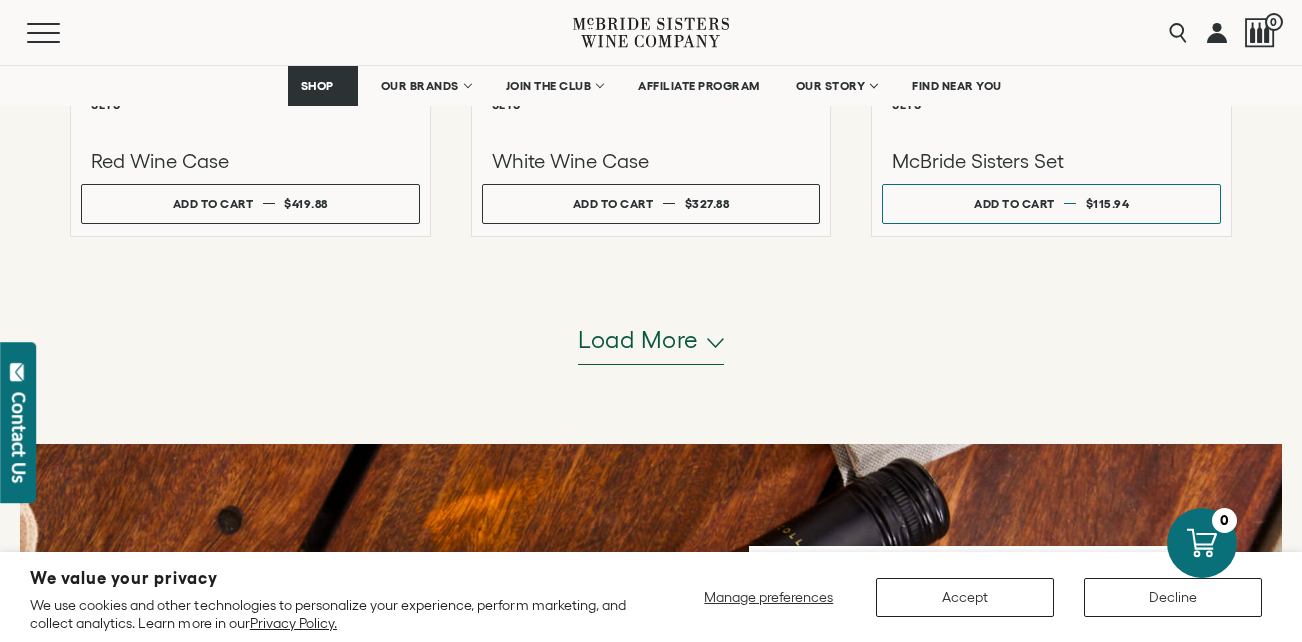 click on "Load more" at bounding box center (638, 340) 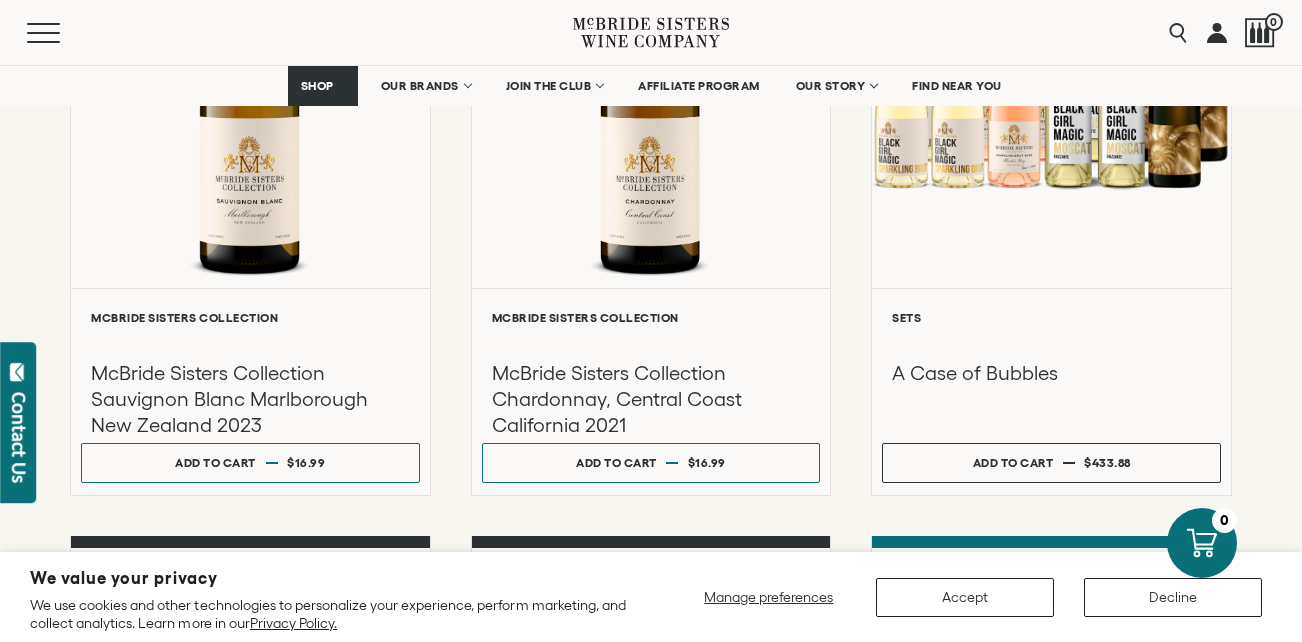 scroll, scrollTop: 2468, scrollLeft: 0, axis: vertical 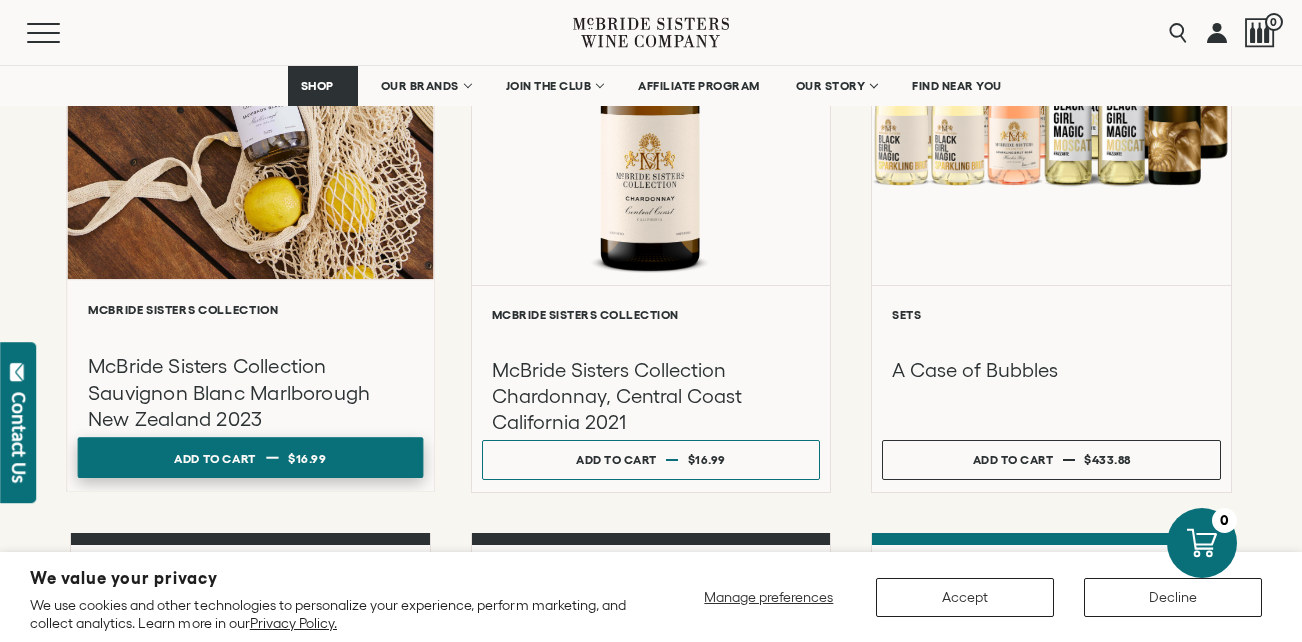 click on "$16.99" at bounding box center [307, 458] 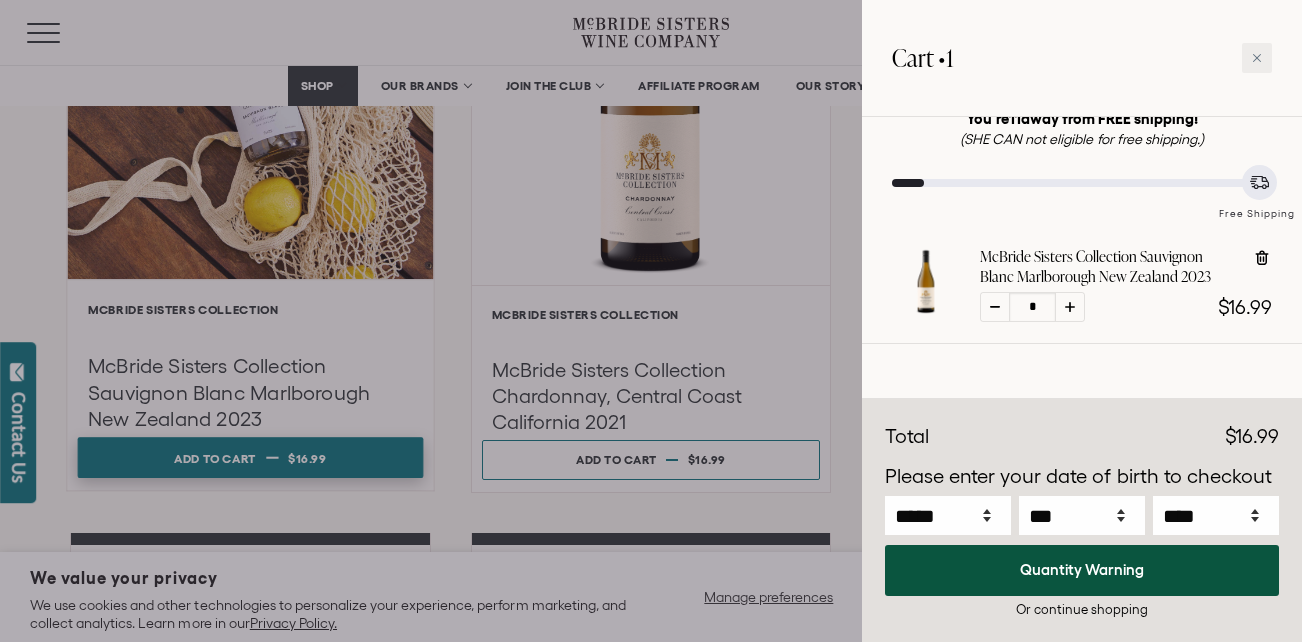 scroll, scrollTop: 96, scrollLeft: 0, axis: vertical 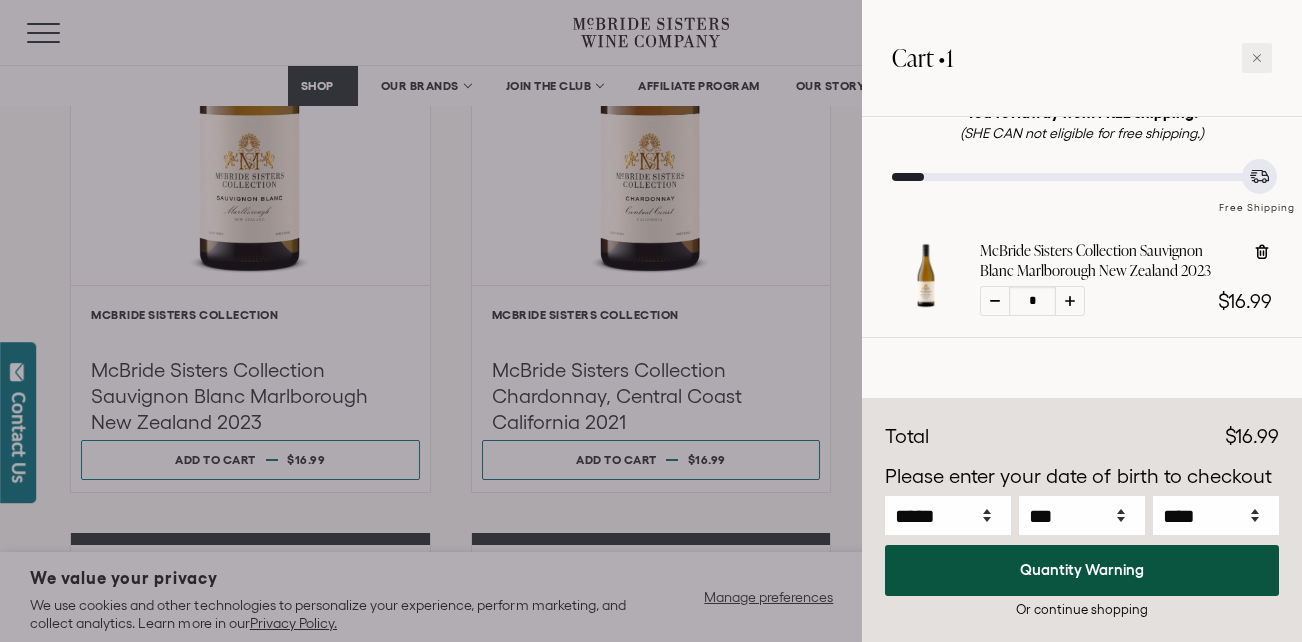 click at bounding box center (1070, 301) 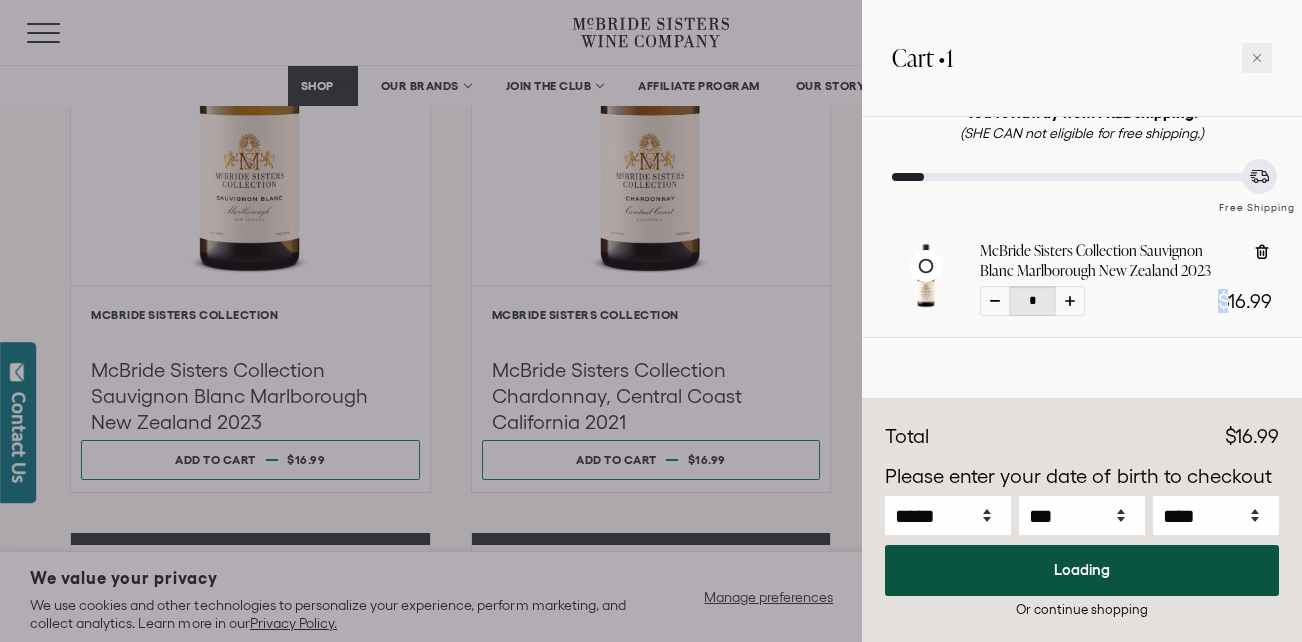 click at bounding box center [1070, 301] 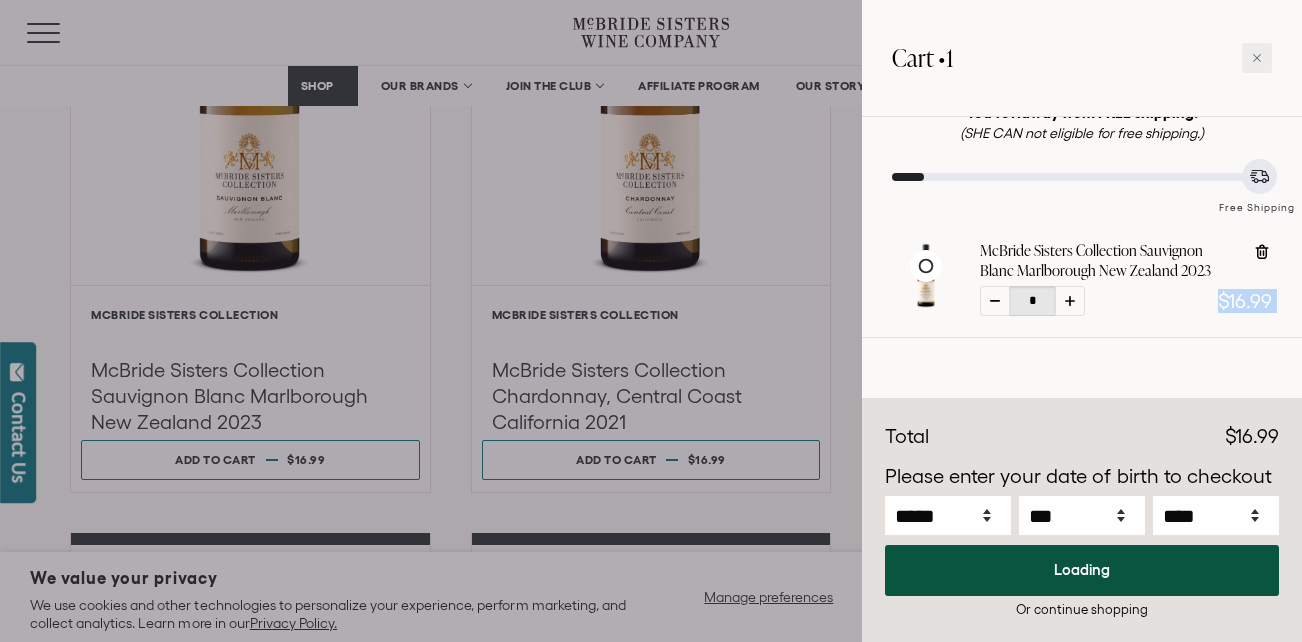 click at bounding box center (1070, 301) 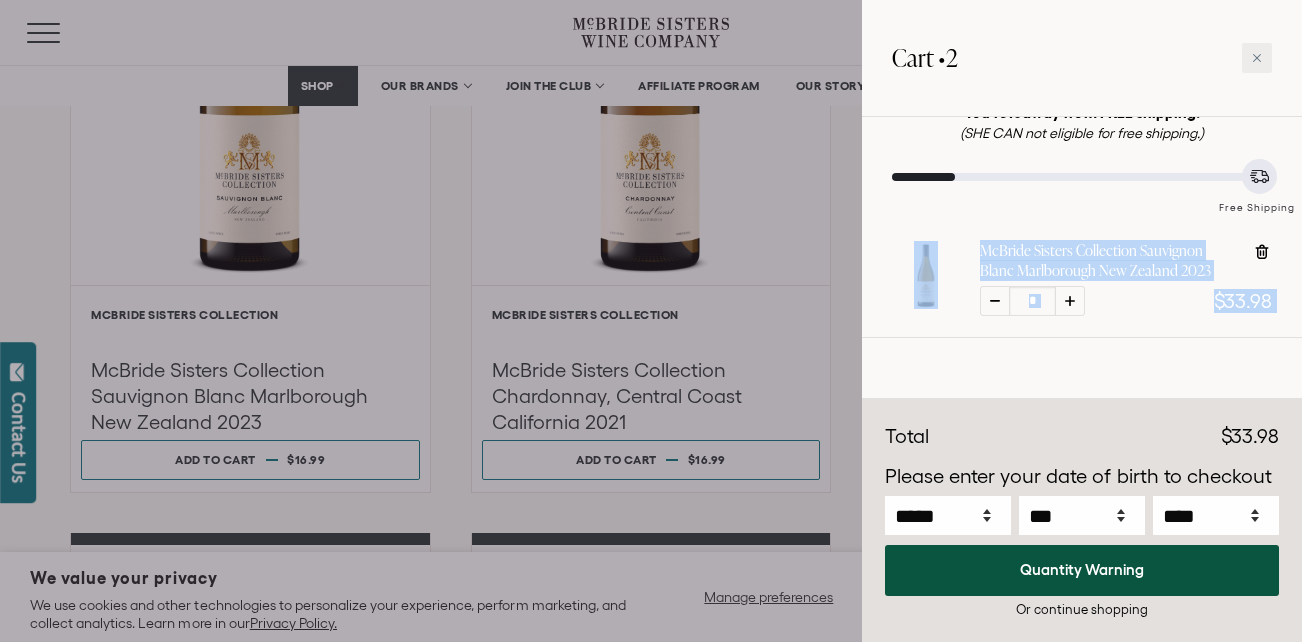 click at bounding box center [1070, 301] 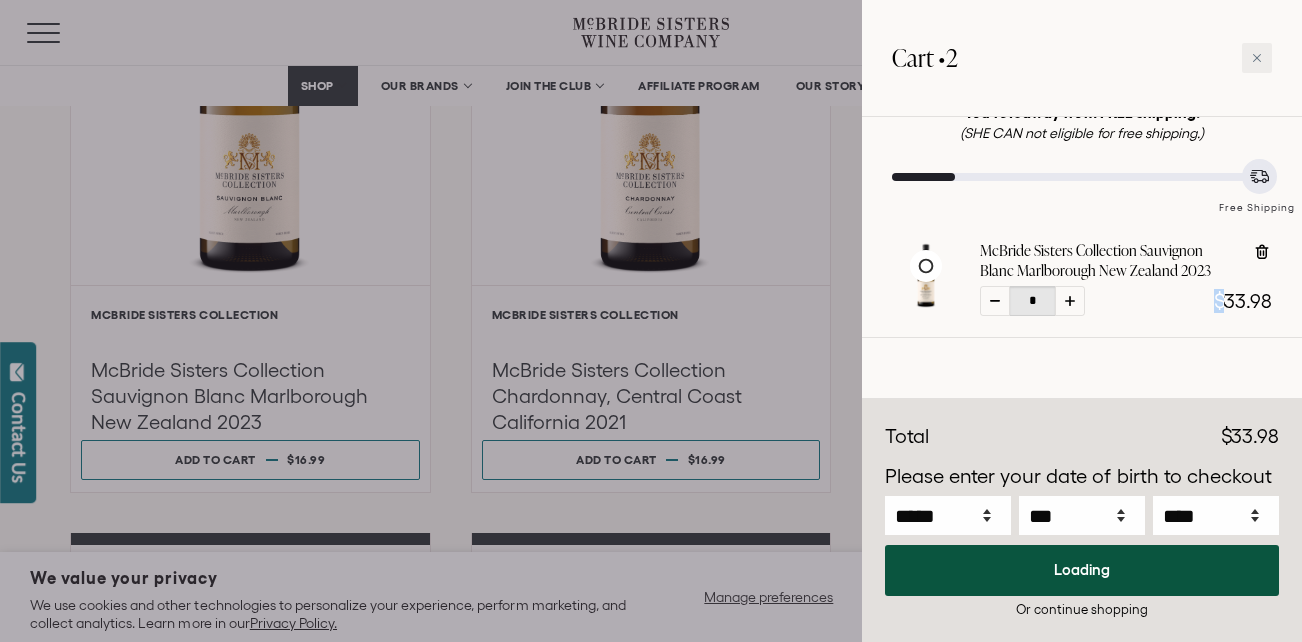 click at bounding box center (1070, 301) 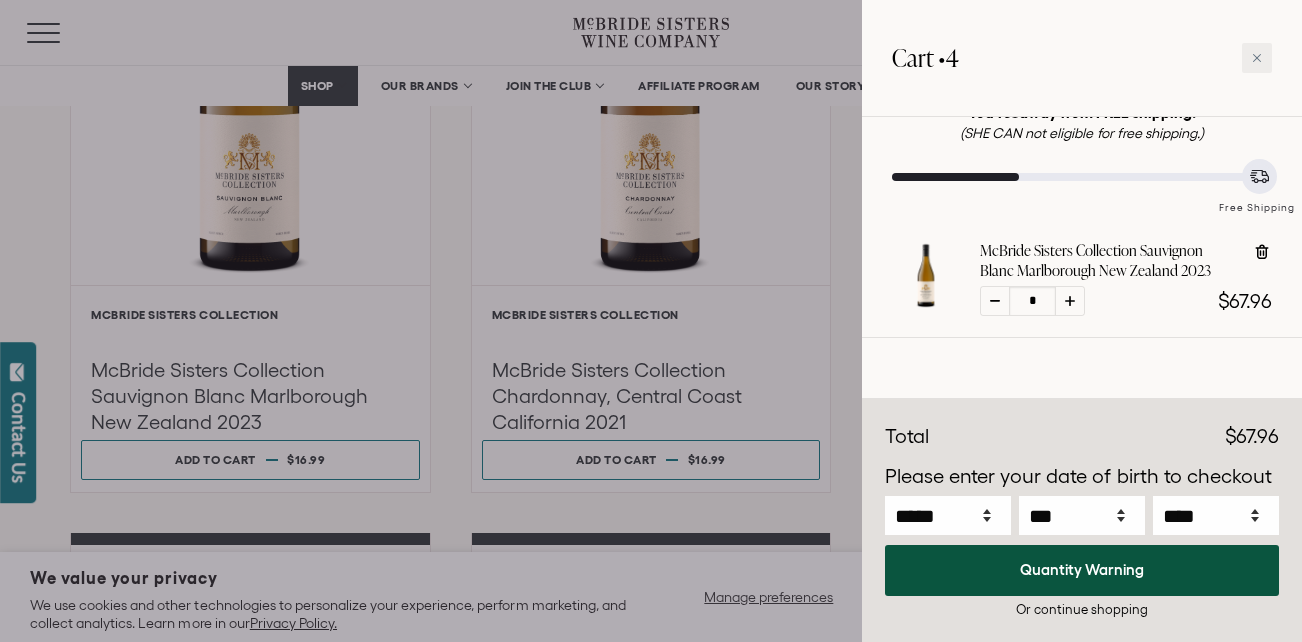 click at bounding box center (1070, 301) 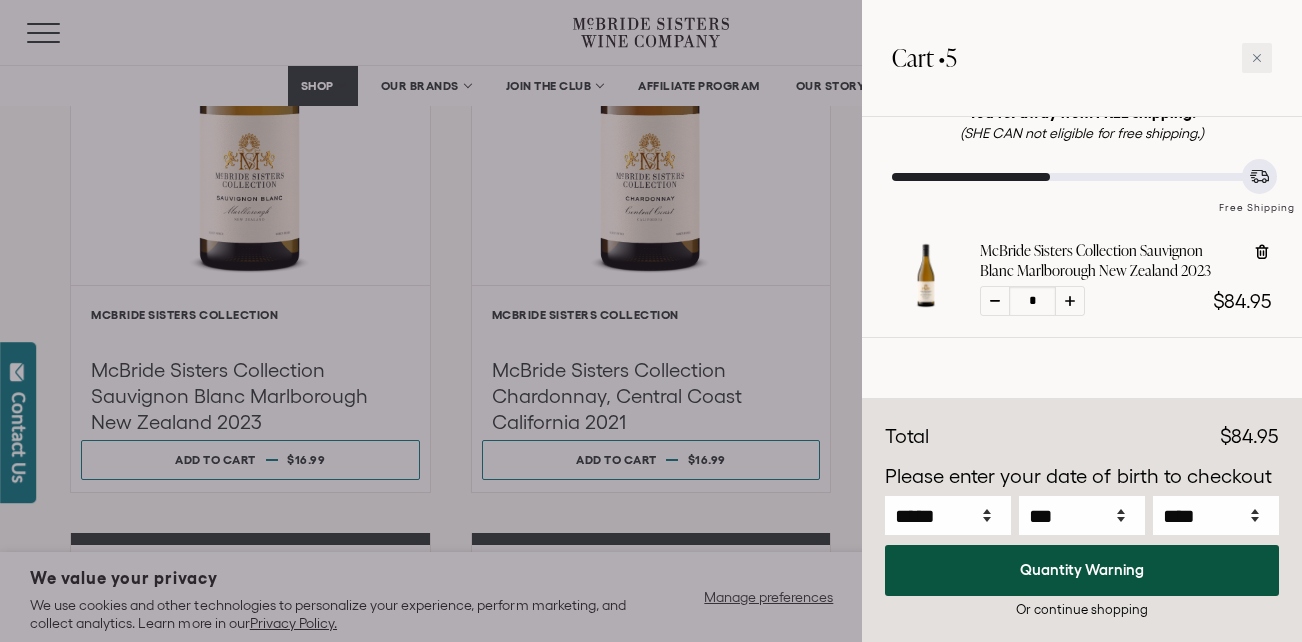 click at bounding box center [1070, 301] 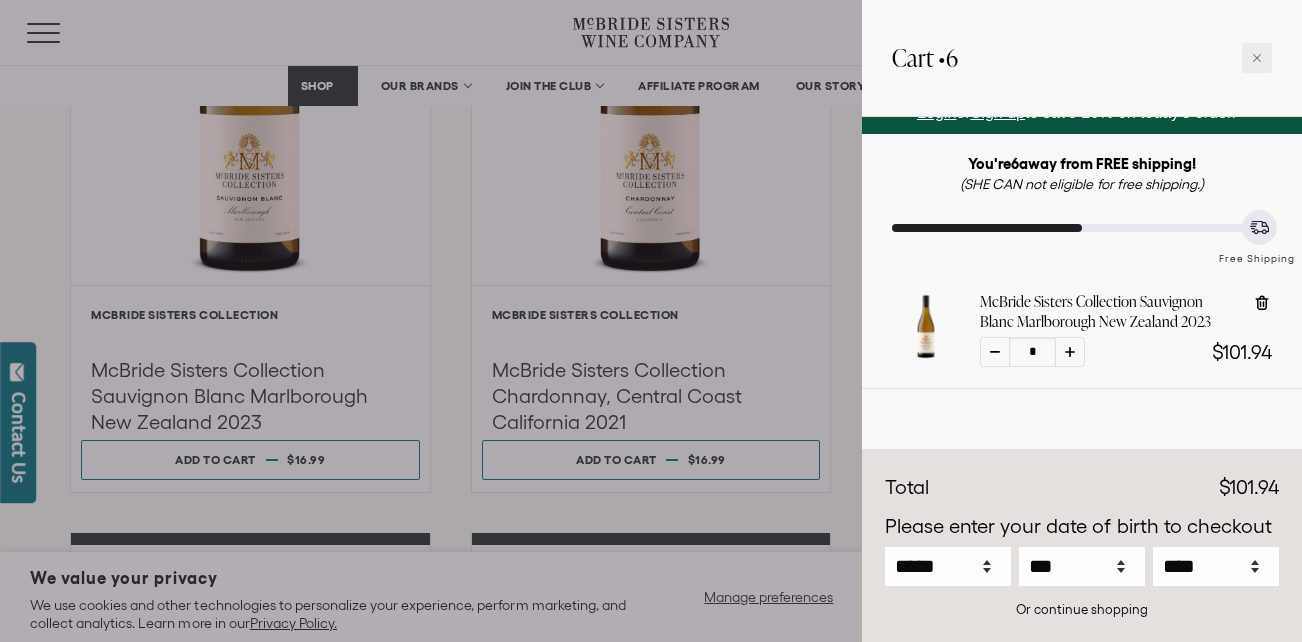 scroll, scrollTop: 45, scrollLeft: 0, axis: vertical 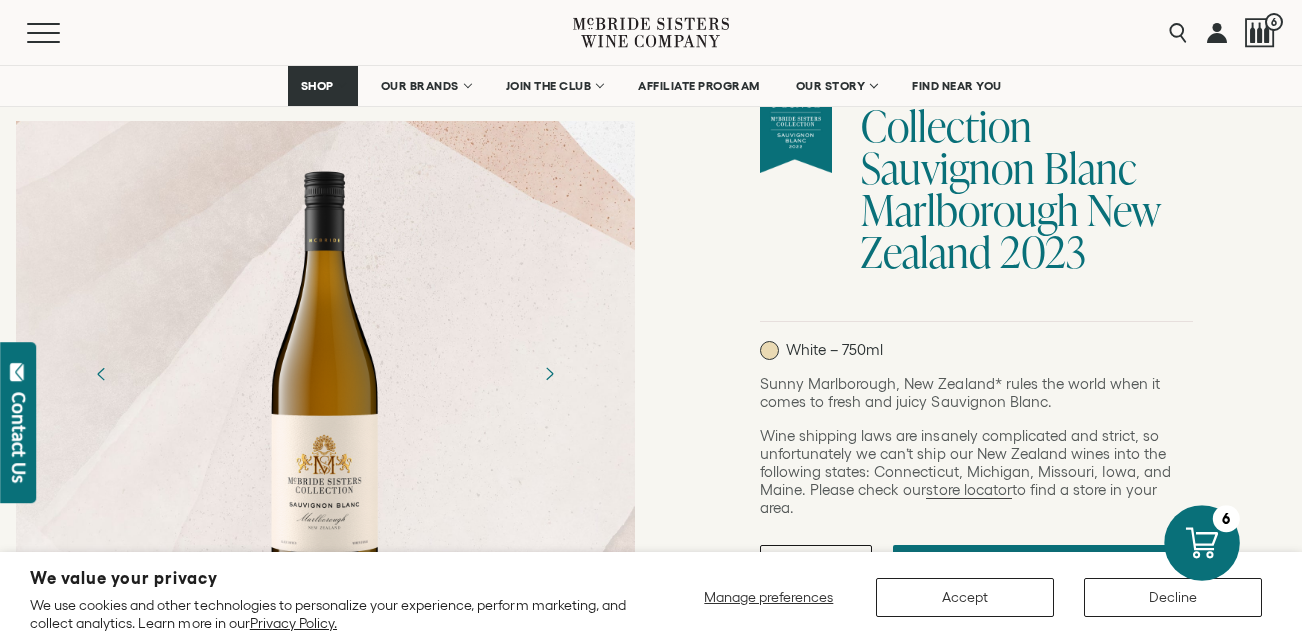click at bounding box center (1202, 543) 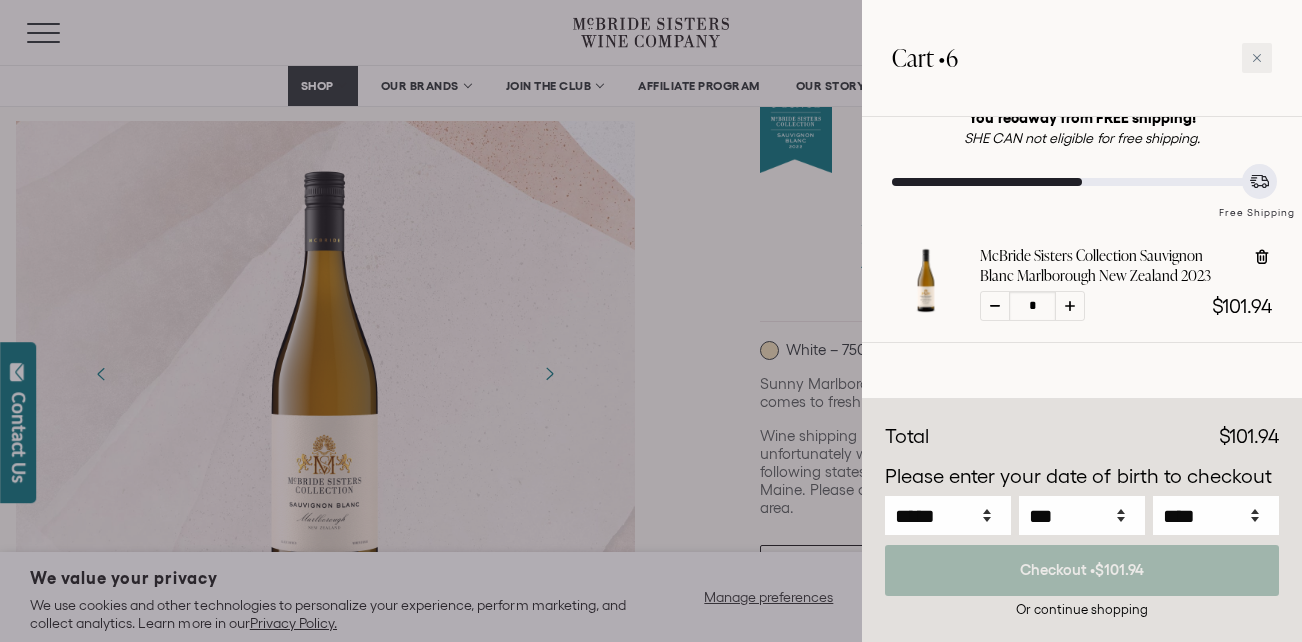 scroll, scrollTop: 96, scrollLeft: 0, axis: vertical 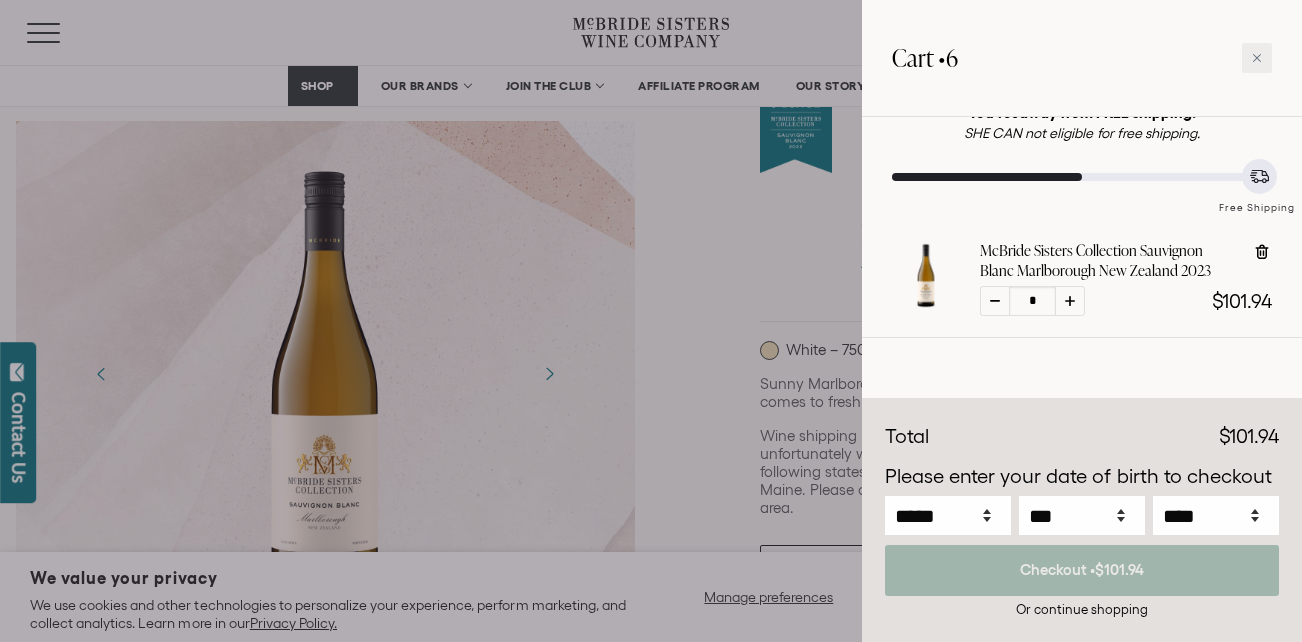 click at bounding box center [1070, 301] 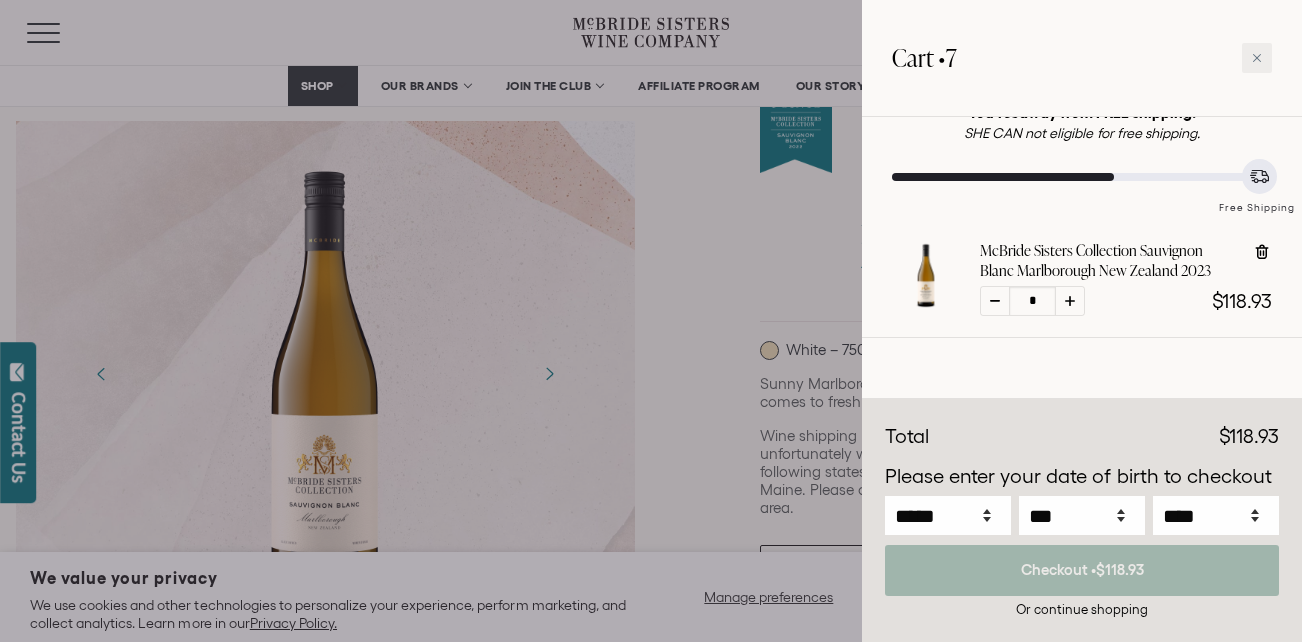 click at bounding box center (1070, 301) 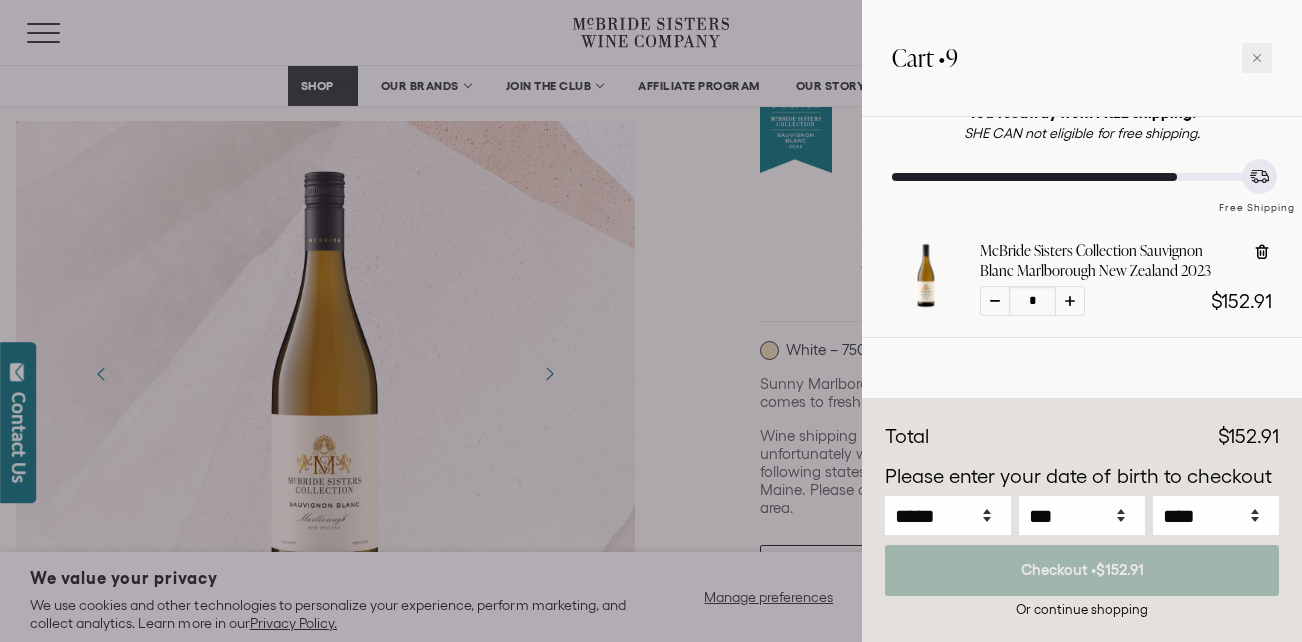 click at bounding box center (1070, 301) 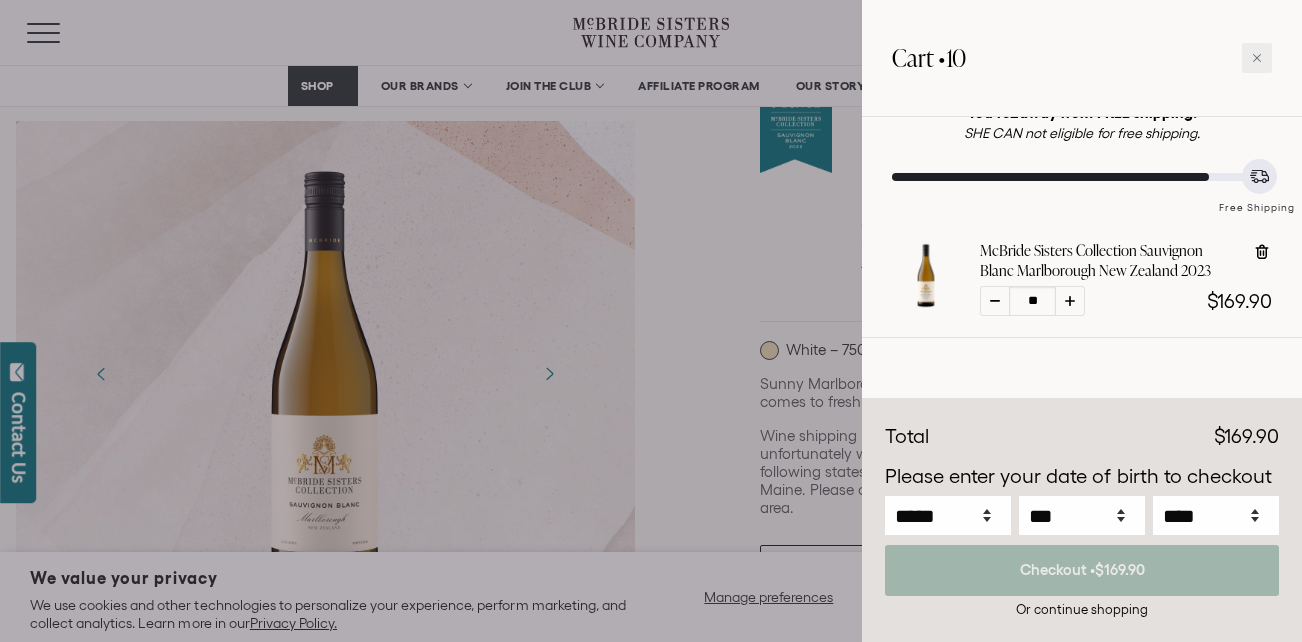 click at bounding box center (1070, 301) 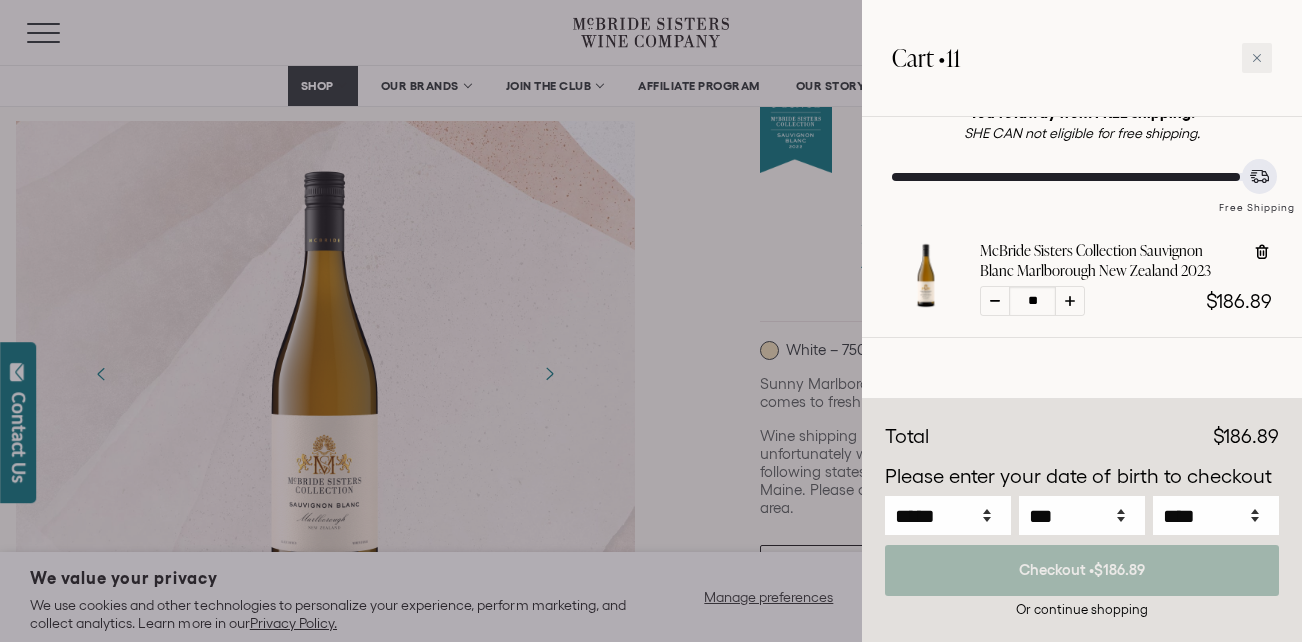 click at bounding box center [1070, 301] 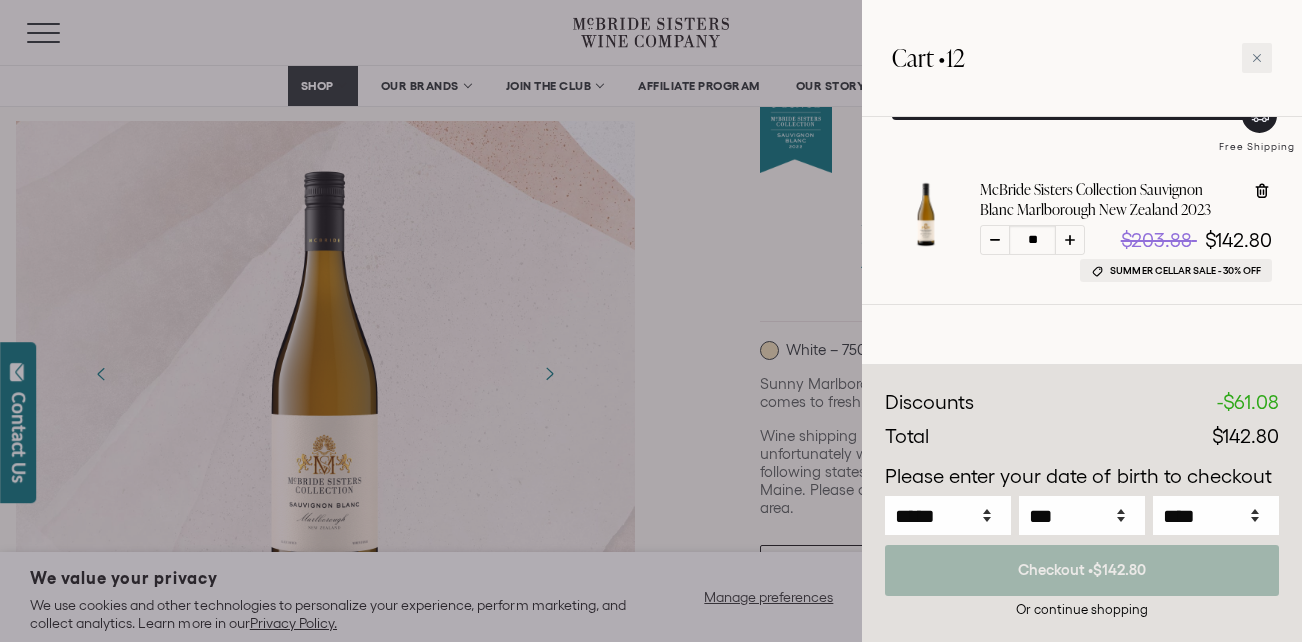scroll, scrollTop: 140, scrollLeft: 0, axis: vertical 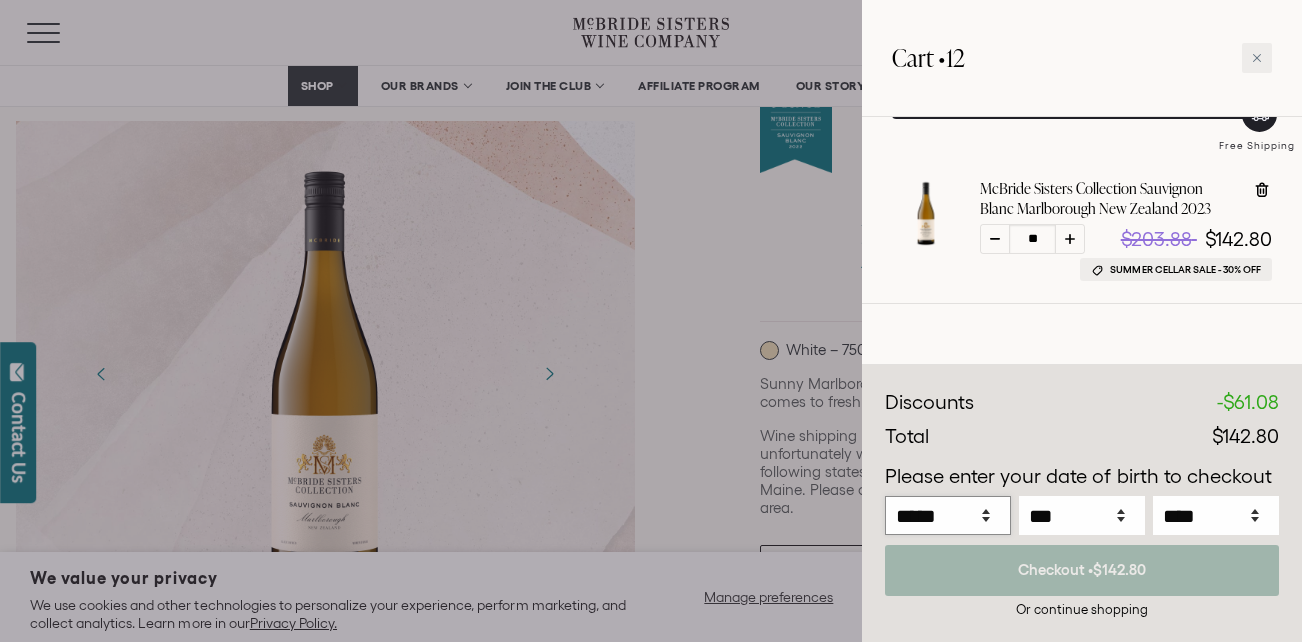 click on "*****
***
***
***
***
***
***
***
***
***
***
***
***" at bounding box center [948, 515] 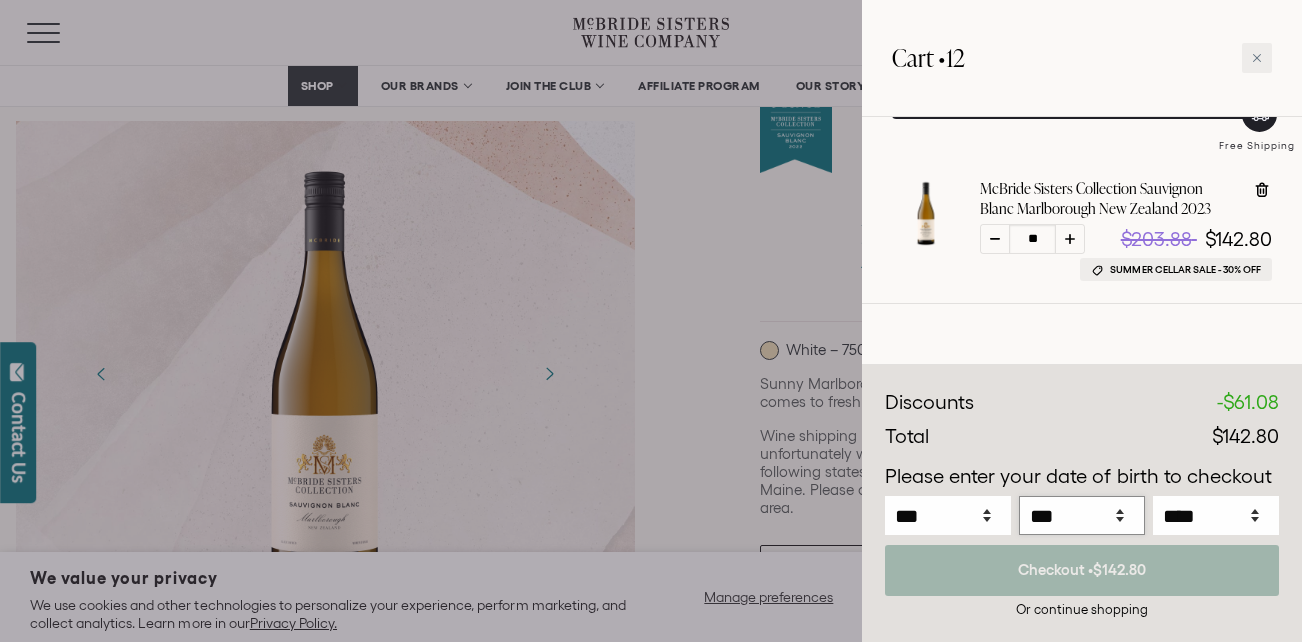 click on "***
*
*
*
*
*
*
*
*
*
**
**
**
**
**
**
**
**
**
**
**
**
**
**
**
**
**
**
**
**
**
**" at bounding box center (1082, 515) 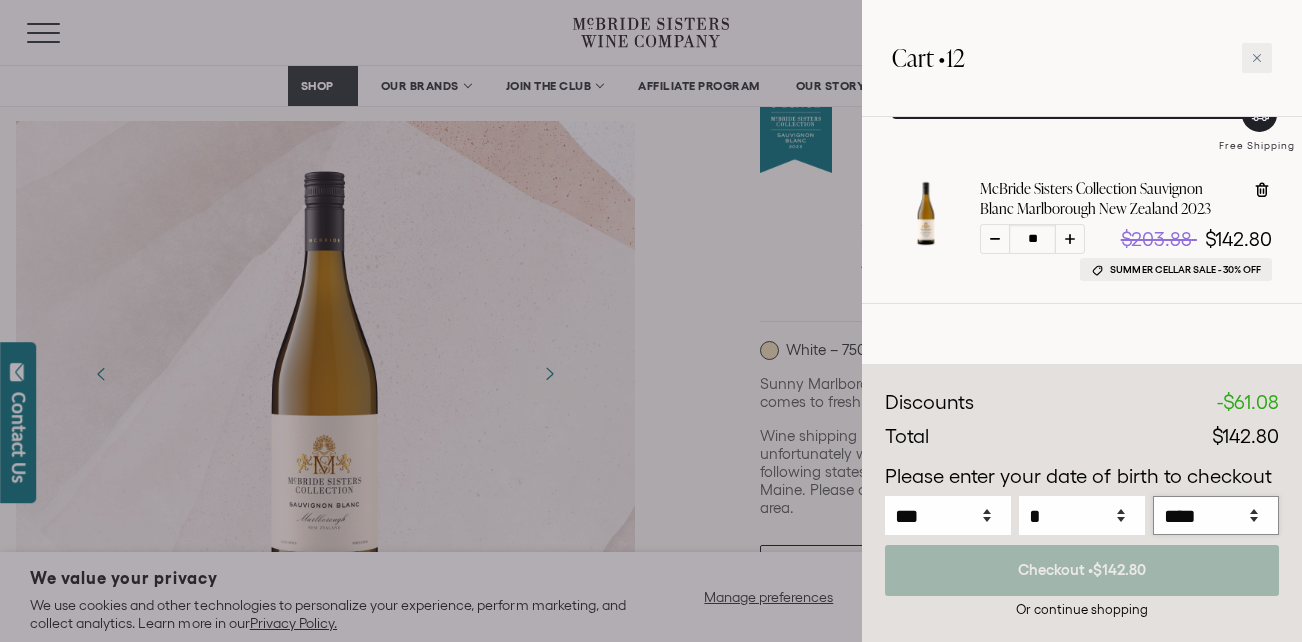 click on "****
****
****
****
****
****
****
****
****
****
****
****
****
****
****
****
****
****
****
****
****
****
****
****
****
****
****
****
****
****
****
****
**** **** **** **** ****" at bounding box center [1216, 515] 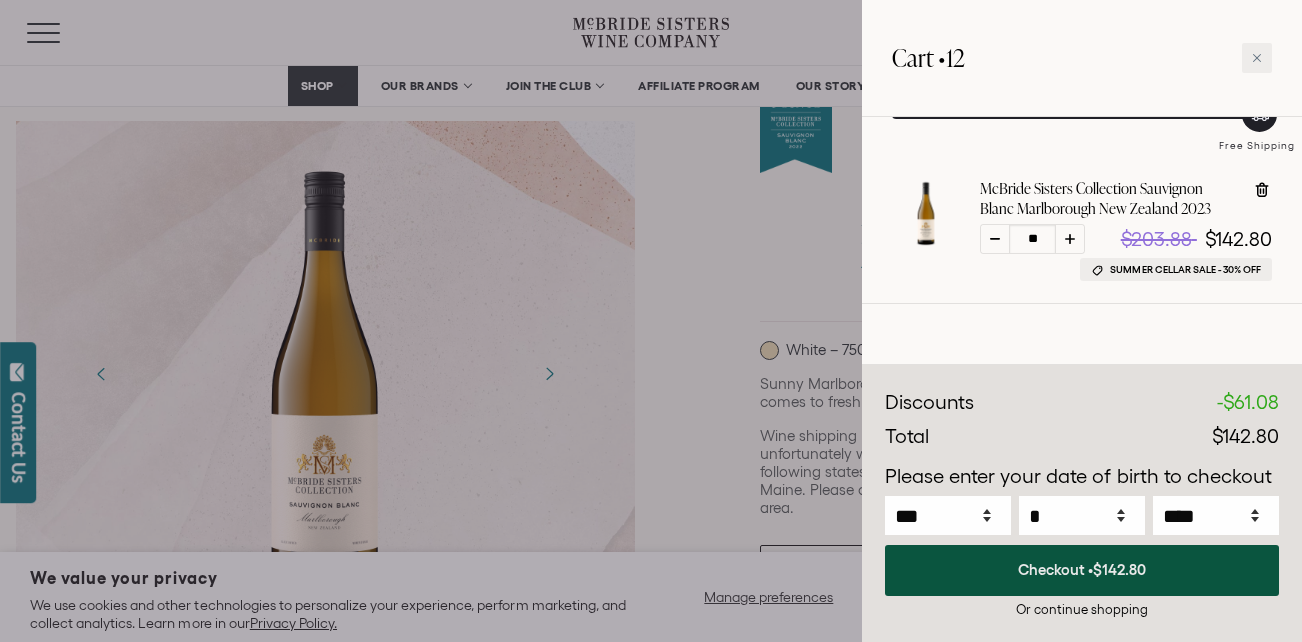 click on "Checkout •  $142.80" at bounding box center [1082, 570] 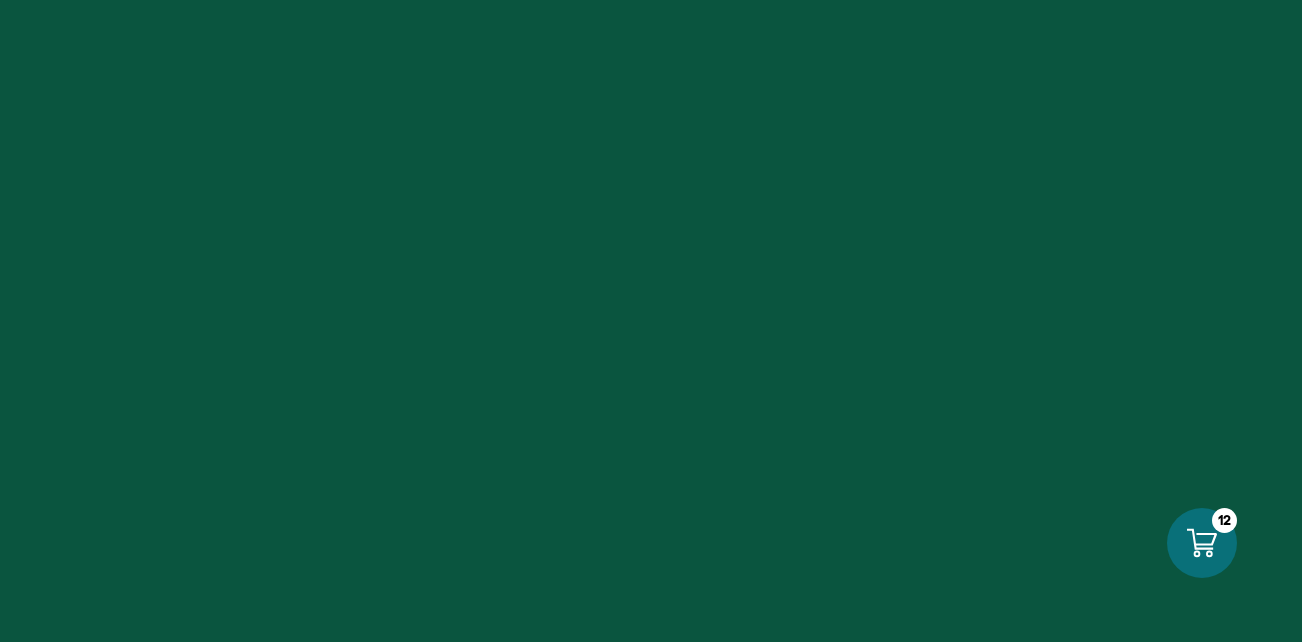 scroll, scrollTop: 0, scrollLeft: 0, axis: both 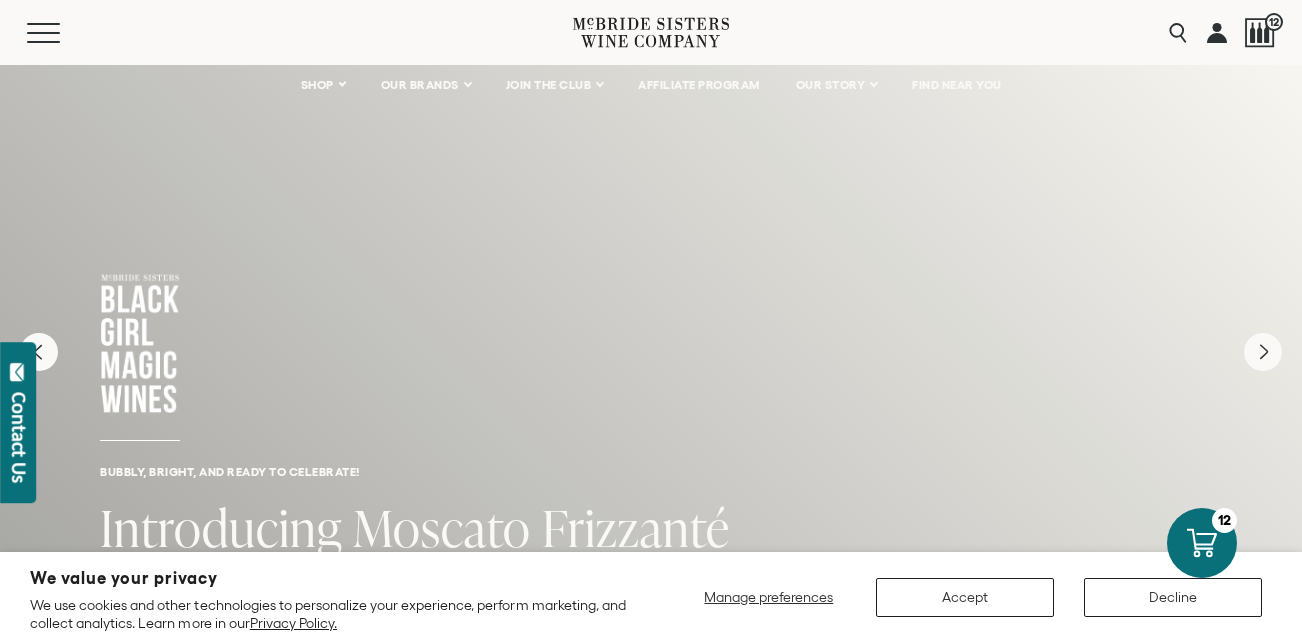 click at bounding box center [1217, 32] 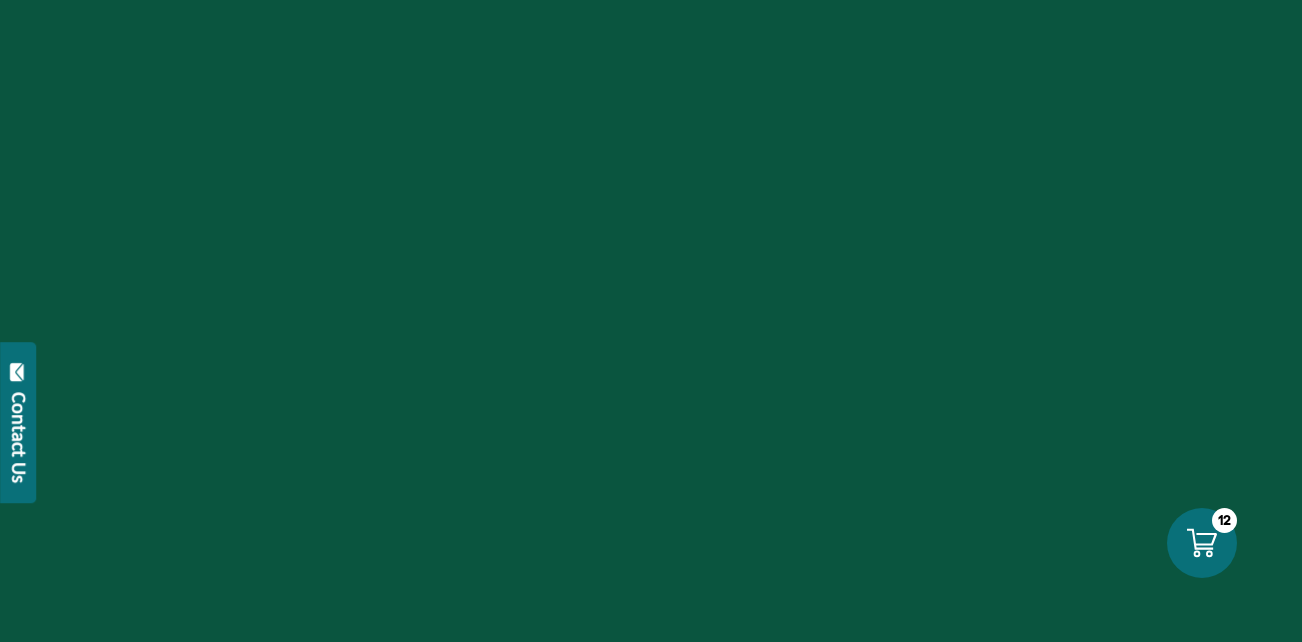 scroll, scrollTop: 0, scrollLeft: 0, axis: both 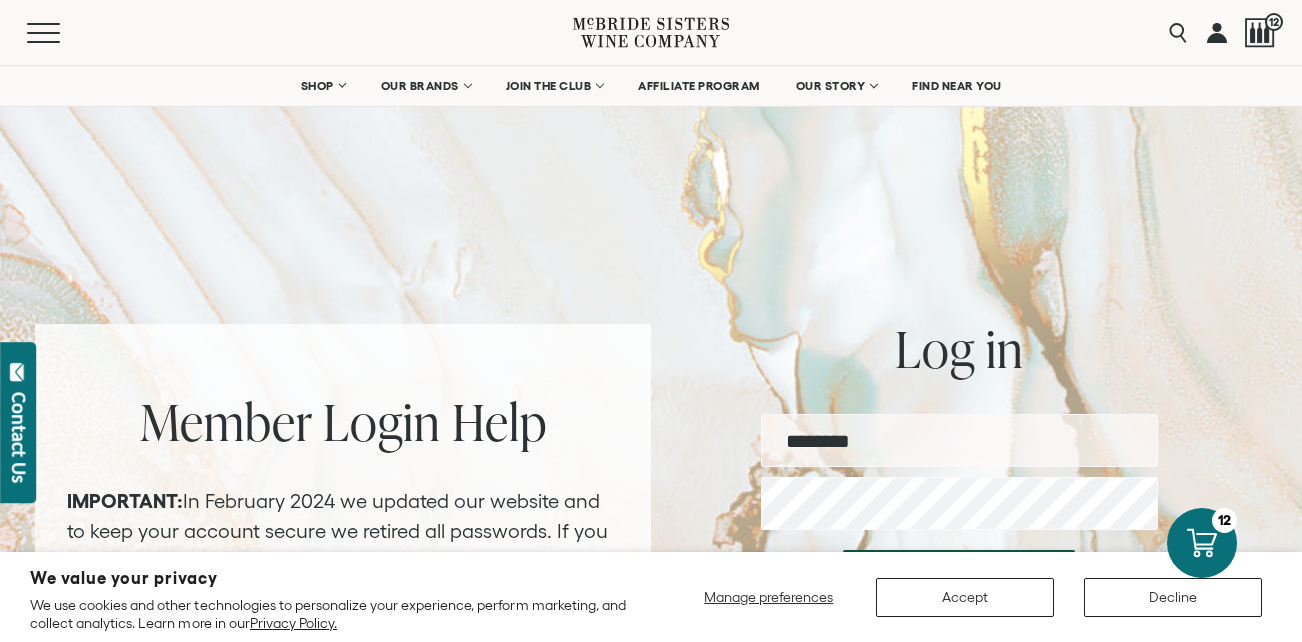 click at bounding box center [959, 440] 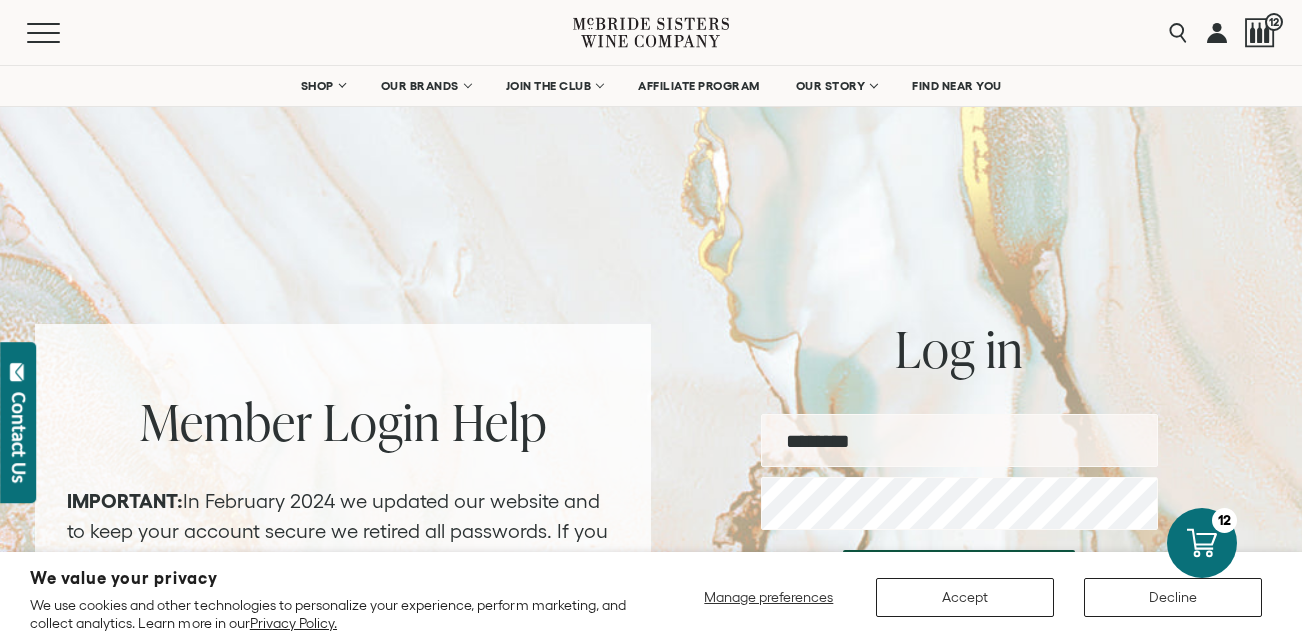 type on "**********" 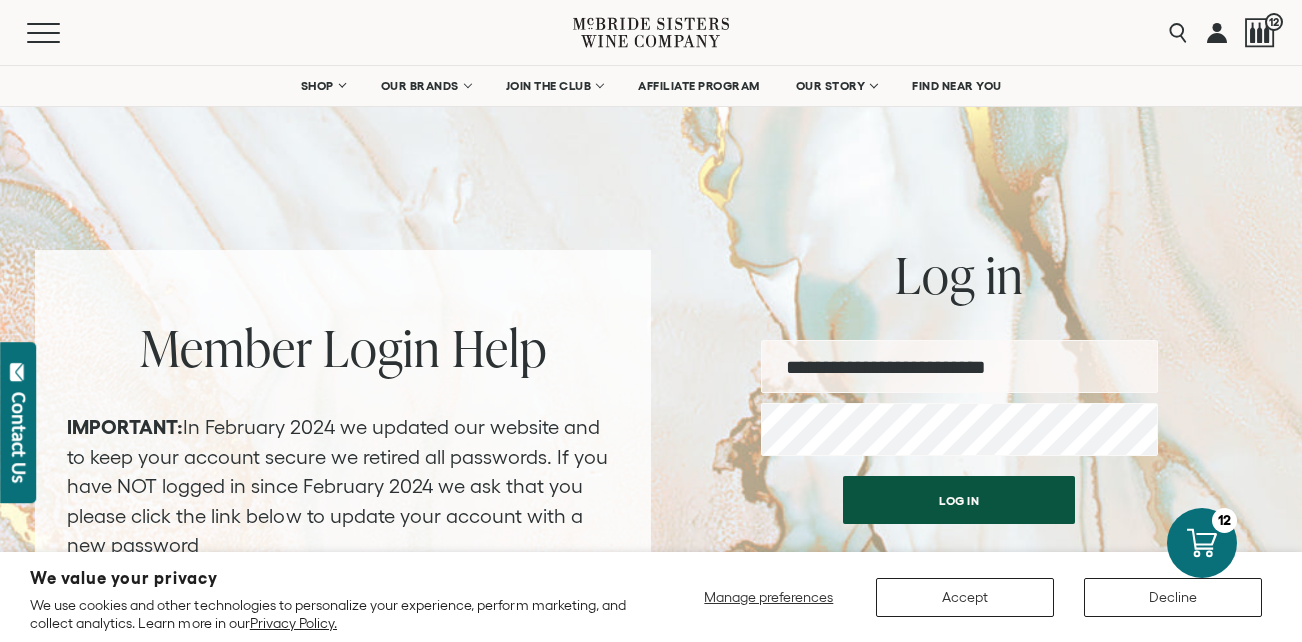 scroll, scrollTop: 81, scrollLeft: 0, axis: vertical 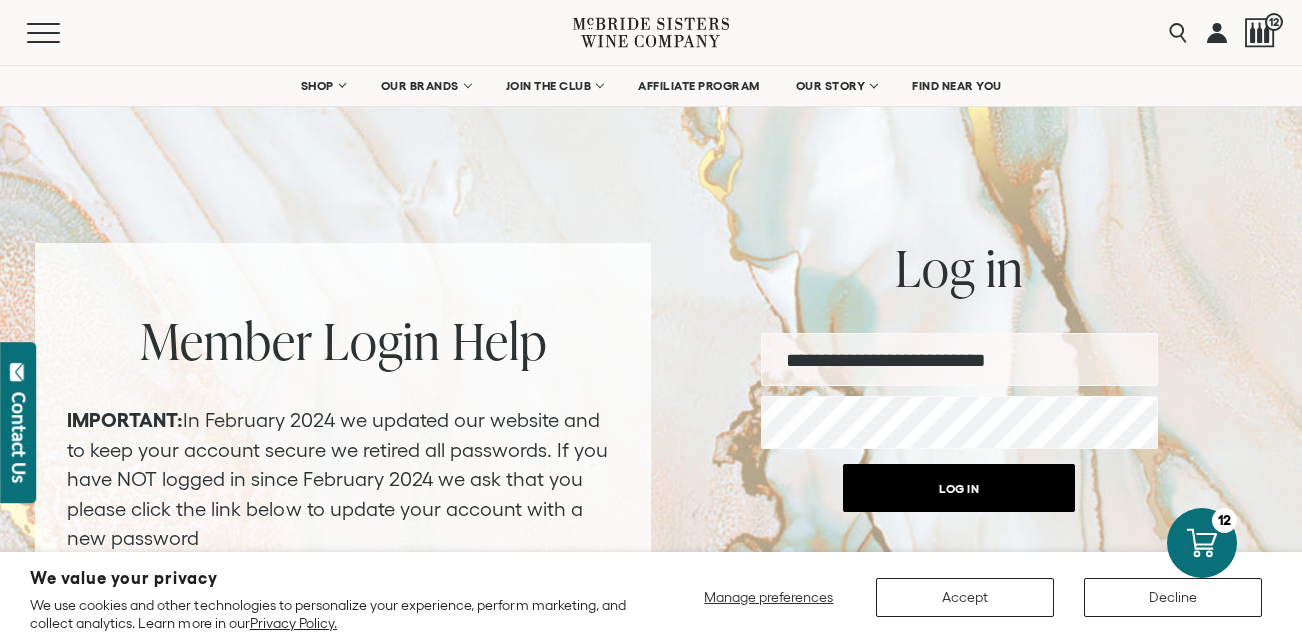 click on "Log in" at bounding box center (959, 488) 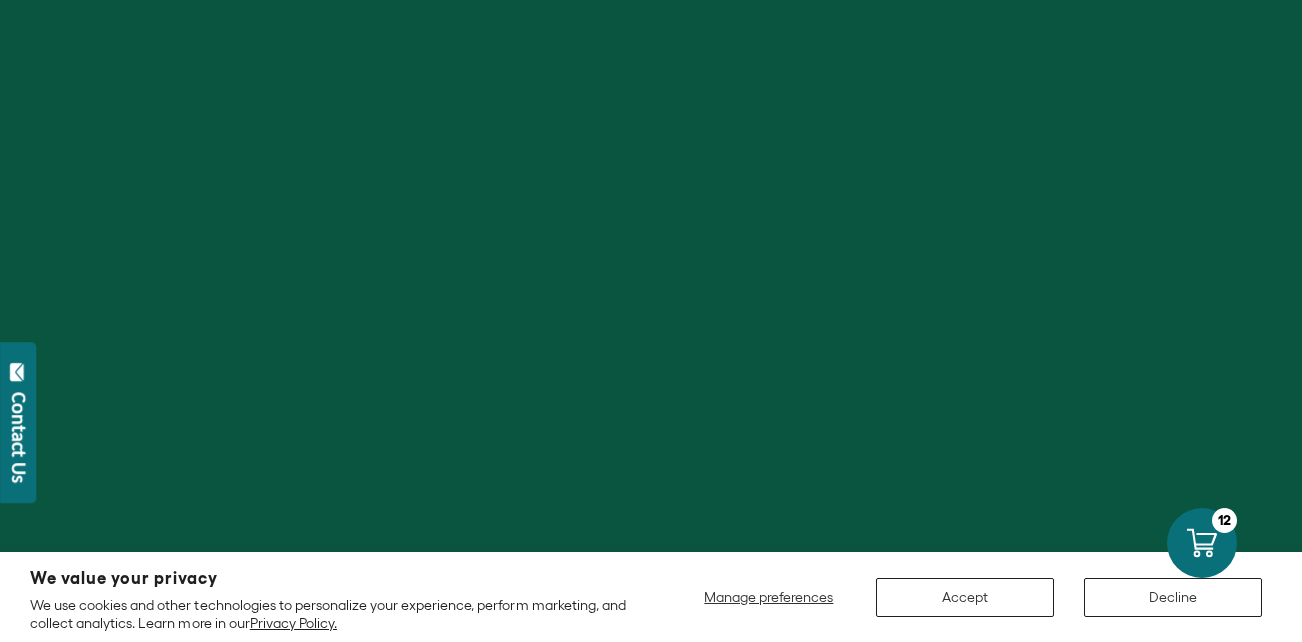 scroll, scrollTop: 0, scrollLeft: 0, axis: both 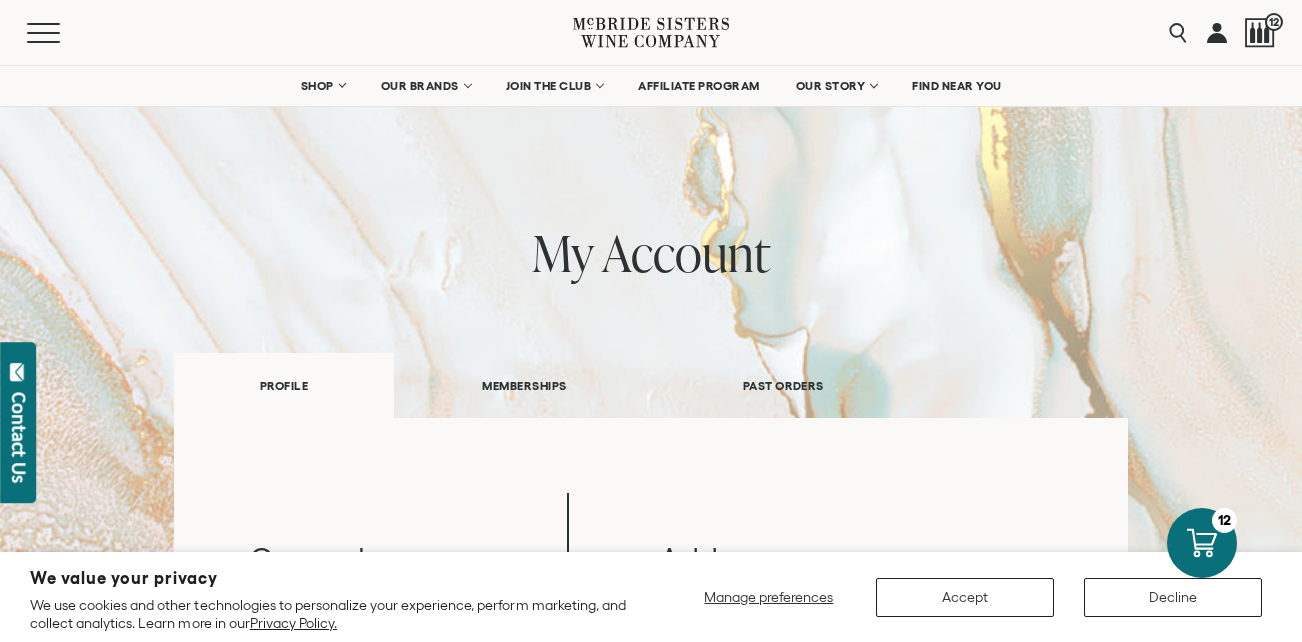 click on "PAST ORDERS" at bounding box center [783, 385] 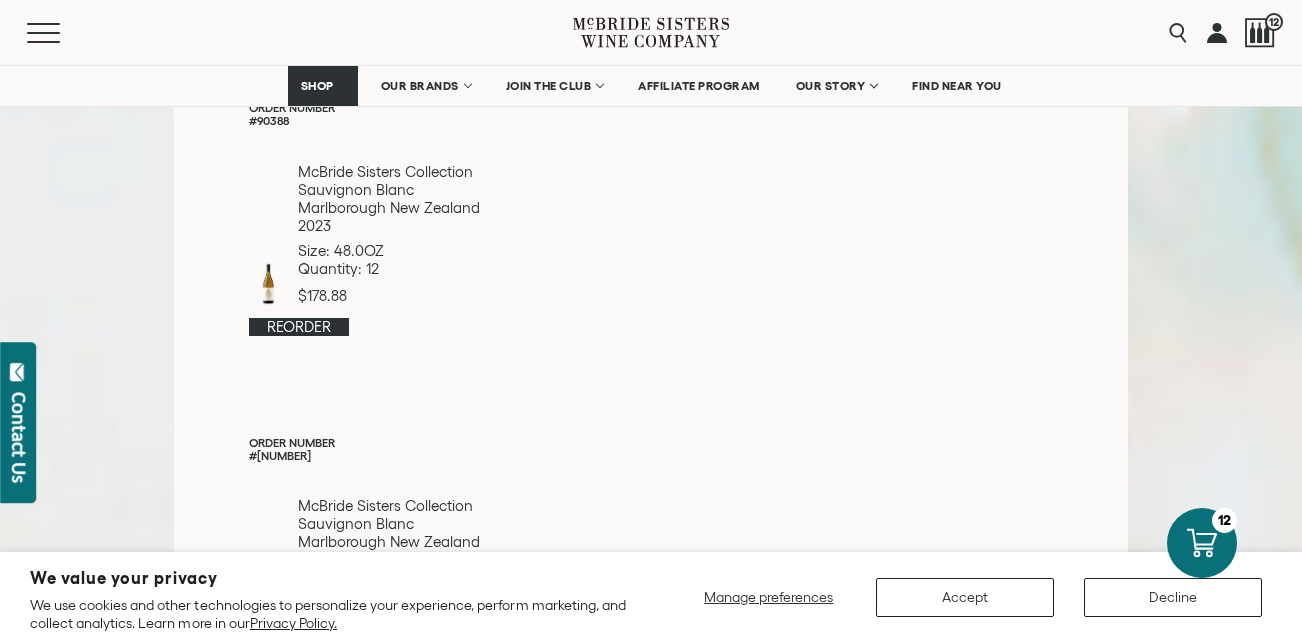 scroll, scrollTop: 416, scrollLeft: 0, axis: vertical 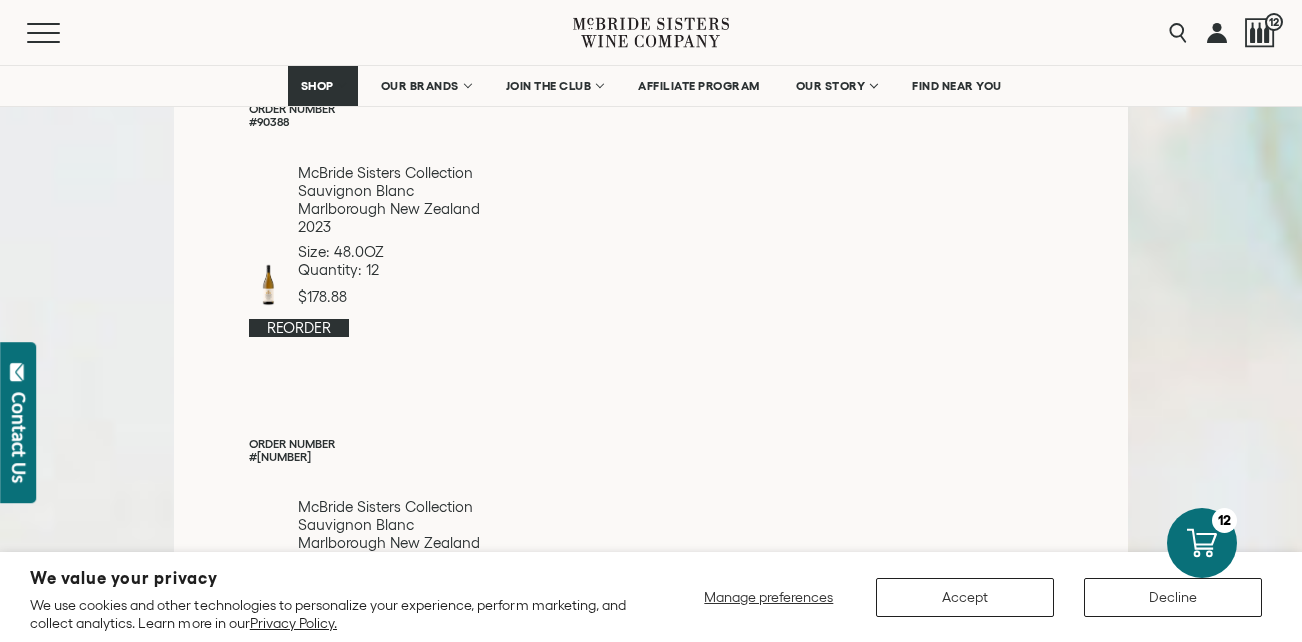 click on "McBride Sisters Collection Sauvignon Blanc Marlborough New Zealand 2023" at bounding box center [399, 200] 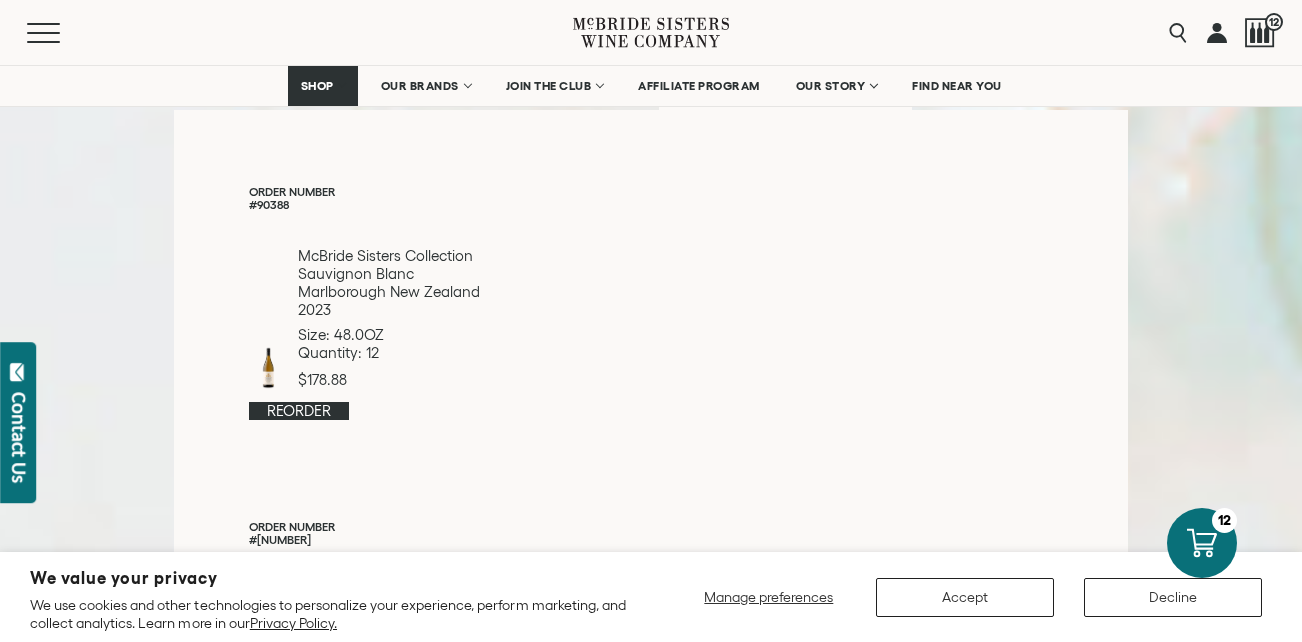 scroll, scrollTop: 0, scrollLeft: 0, axis: both 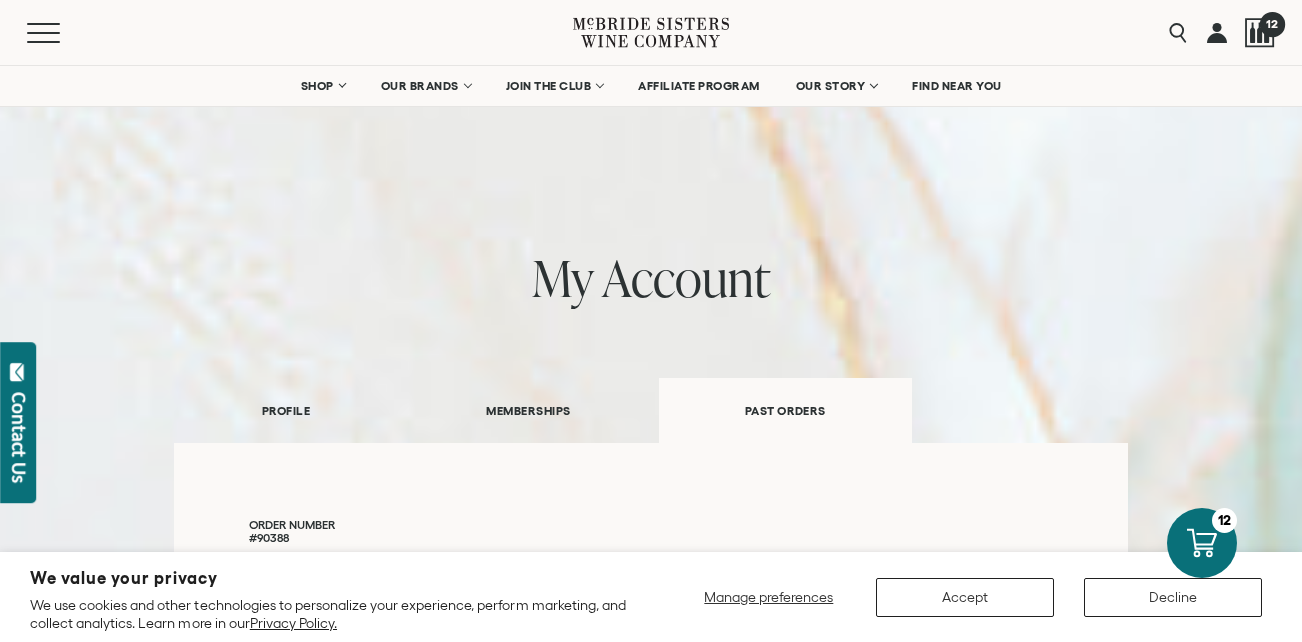 click on "12" at bounding box center [1271, 23] 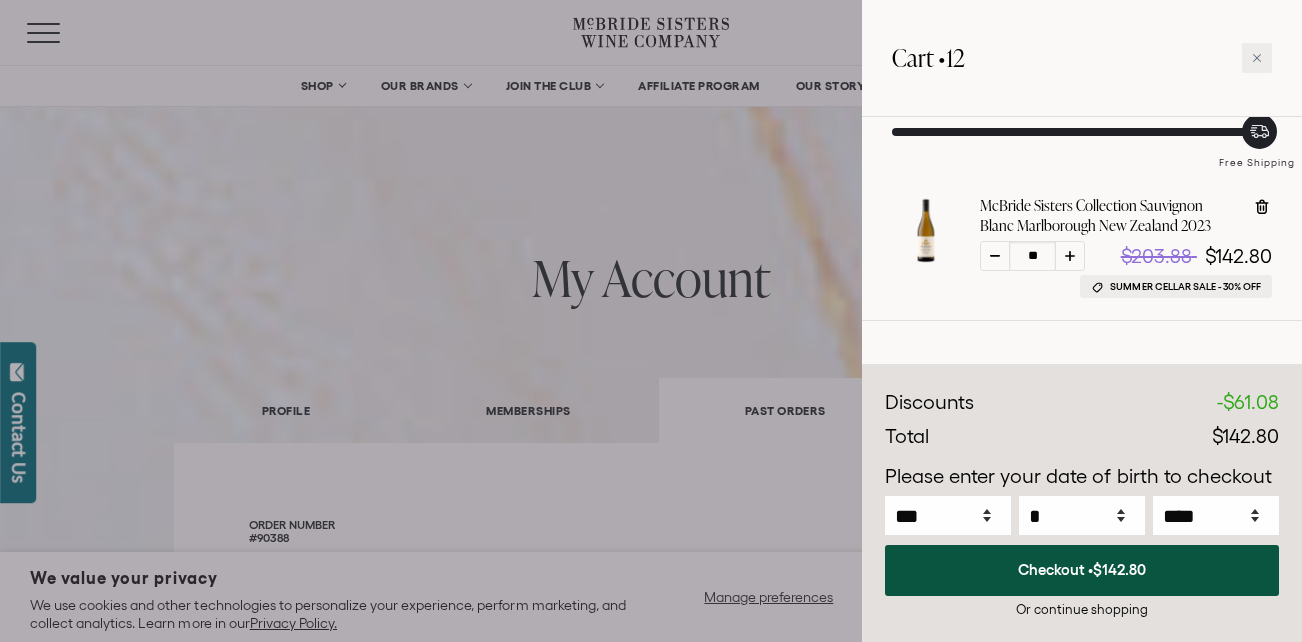 scroll, scrollTop: 140, scrollLeft: 0, axis: vertical 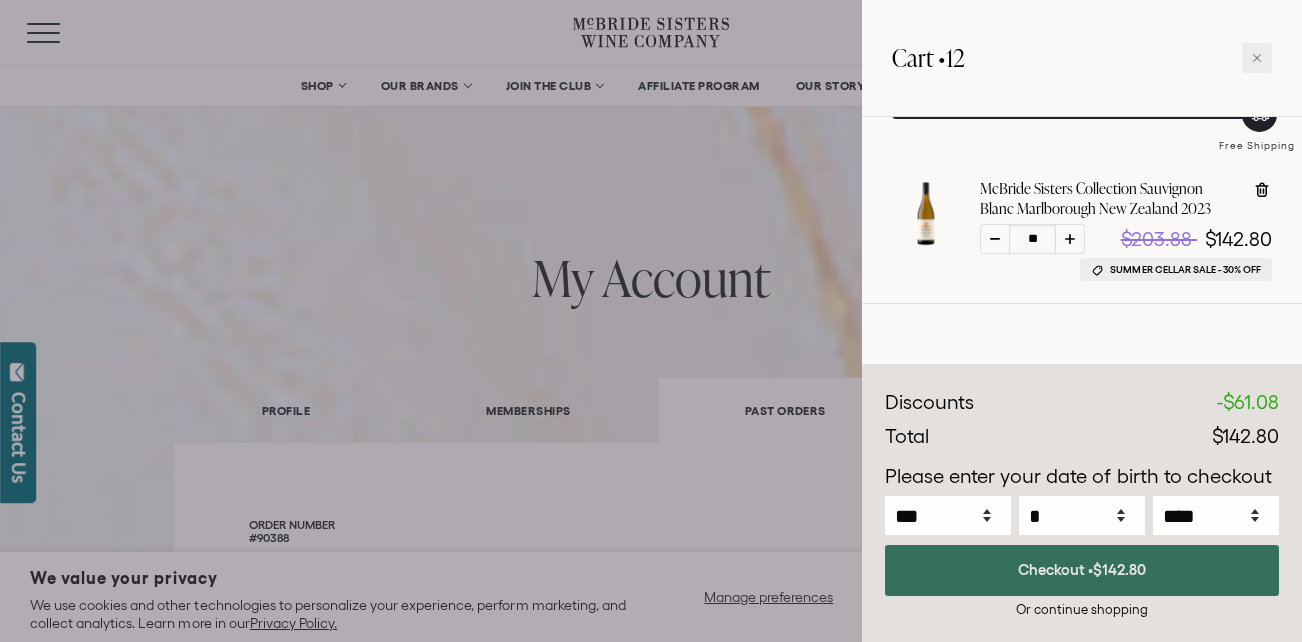 click on "Checkout •  $142.80" at bounding box center [1082, 570] 